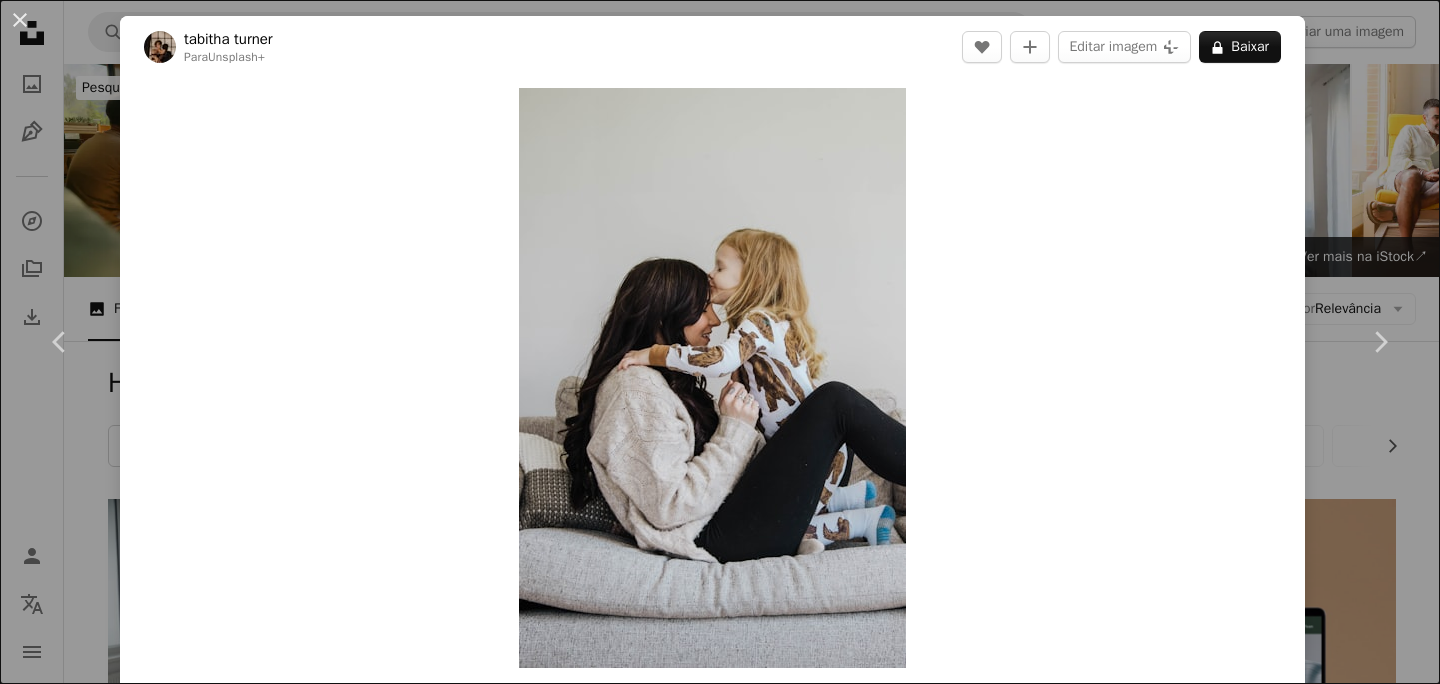scroll, scrollTop: 22828, scrollLeft: 0, axis: vertical 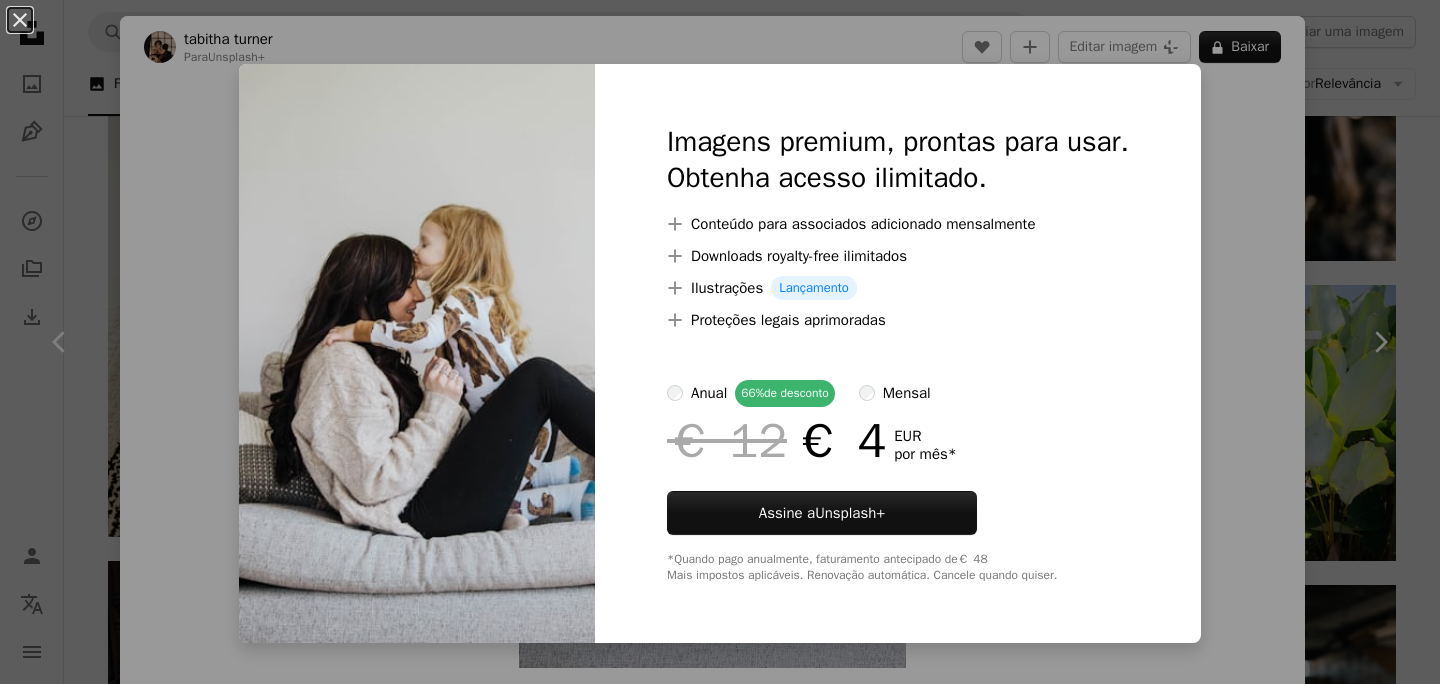 click on "An X shape Imagens premium, prontas para usar. Obtenha acesso ilimitado. A plus sign Conteúdo para associados adicionado mensalmente A plus sign Downloads royalty-free ilimitados A plus sign Ilustrações  Lançamento A plus sign Proteções legais aprimoradas anual 66%  de desconto mensal € 12   € 4 EUR por mês * Assine a  Unsplash+ *Quando pago anualmente, faturamento antecipado de  € 48 Mais impostos aplicáveis. Renovação automática. Cancele quando quiser." at bounding box center (720, 342) 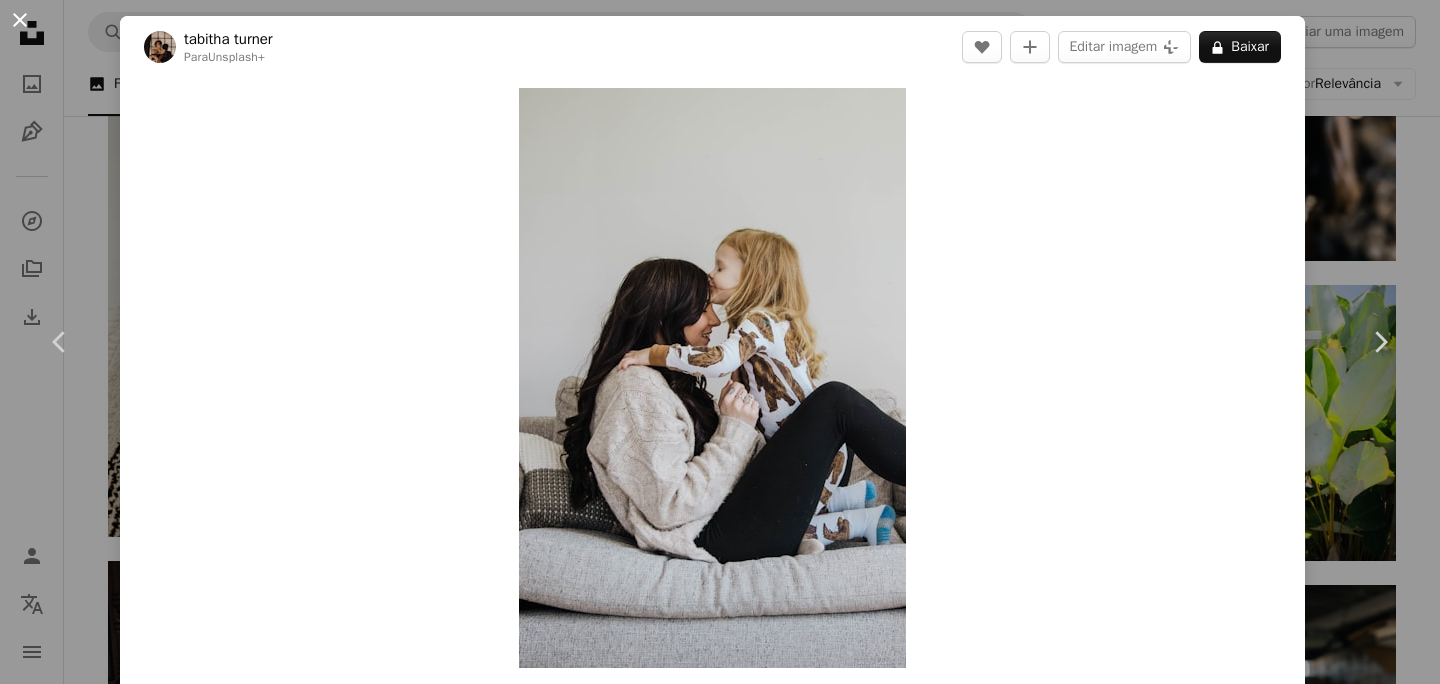 click on "An X shape" at bounding box center (20, 20) 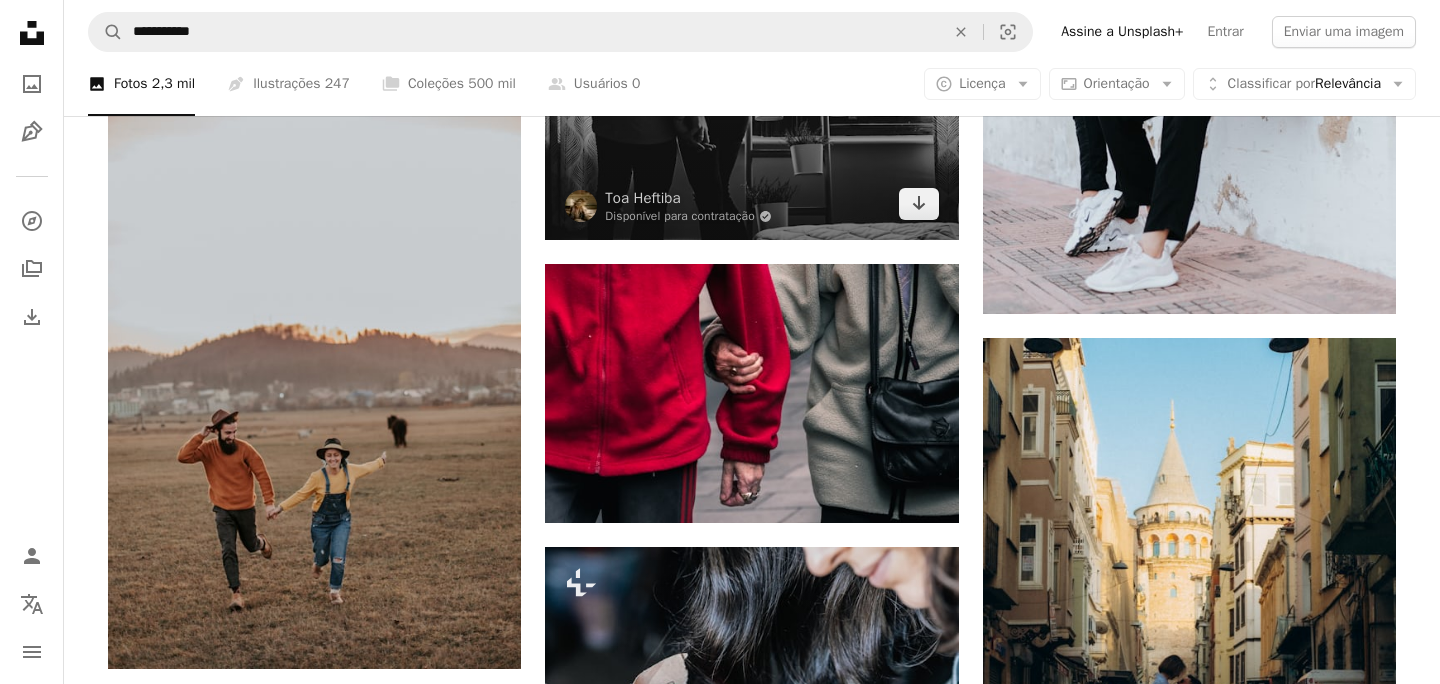 scroll, scrollTop: 38001, scrollLeft: 0, axis: vertical 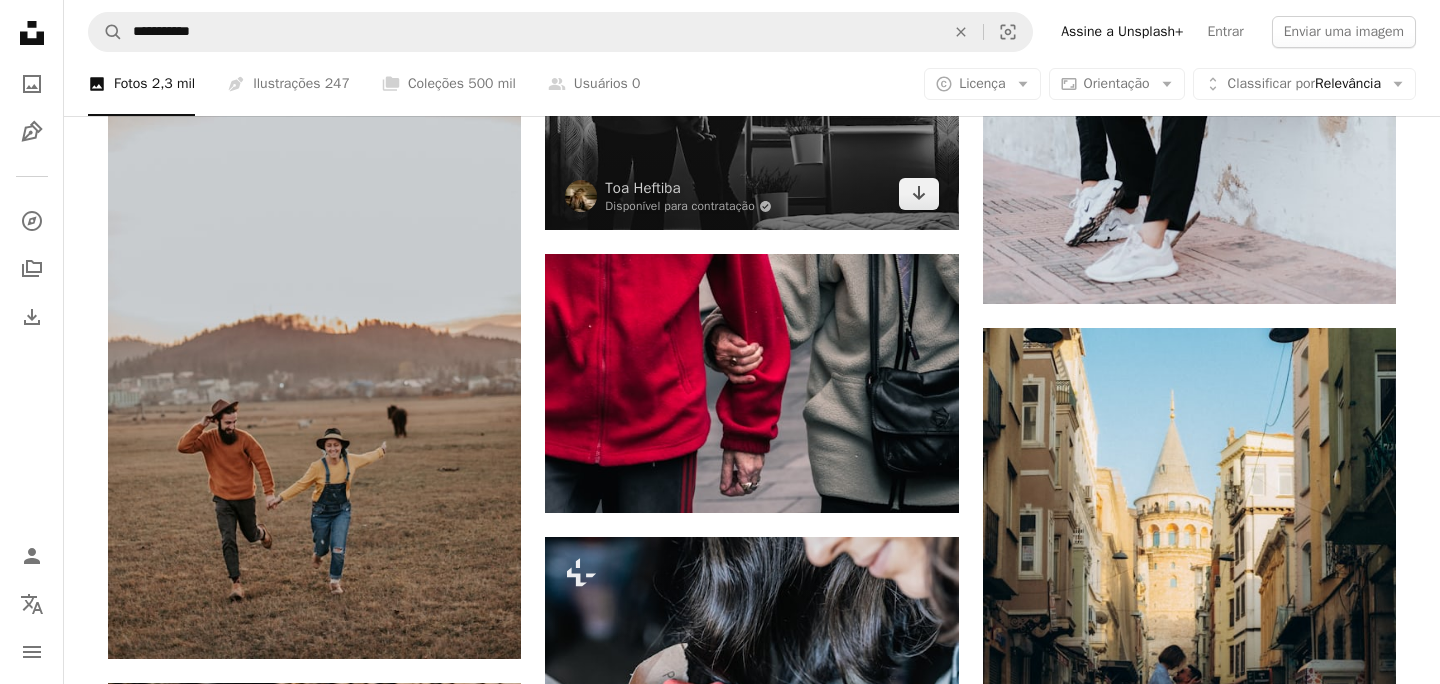 click at bounding box center (751, -46) 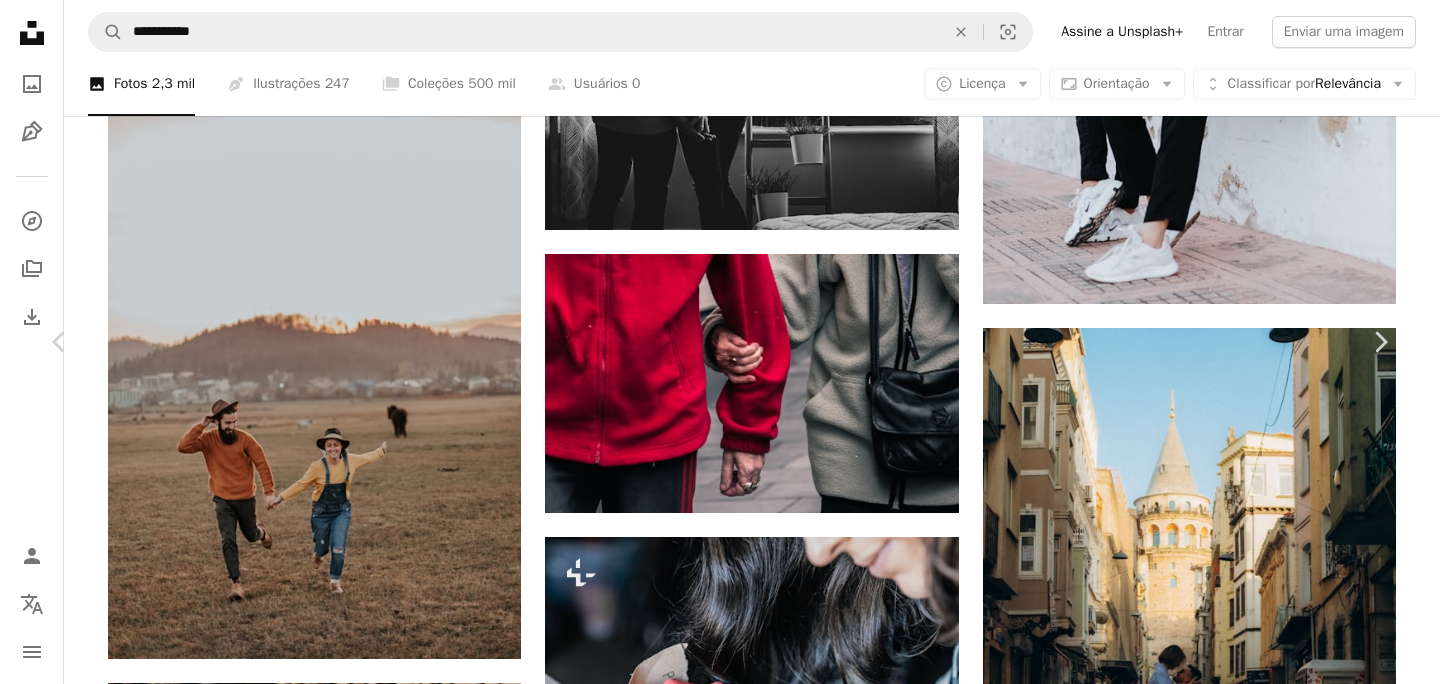 scroll, scrollTop: 18303, scrollLeft: 0, axis: vertical 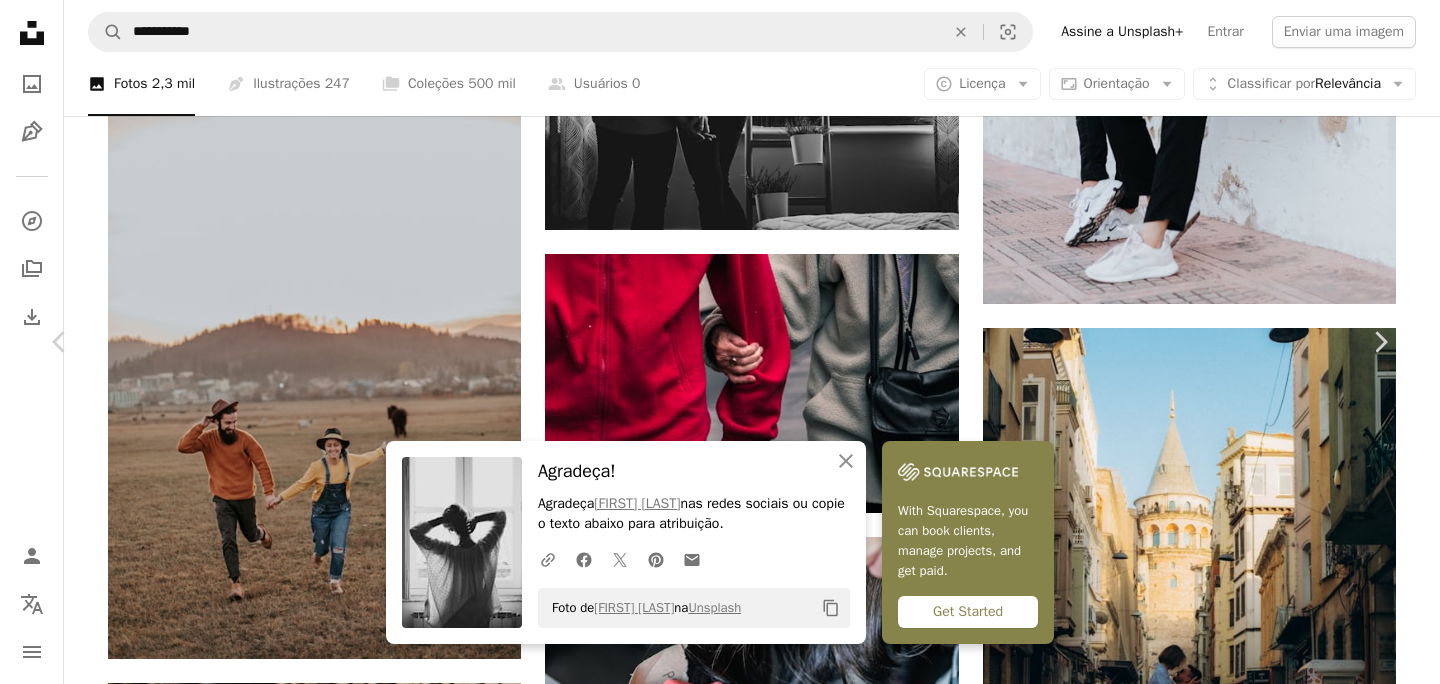 click on "Zoom in" at bounding box center (712, 4754) 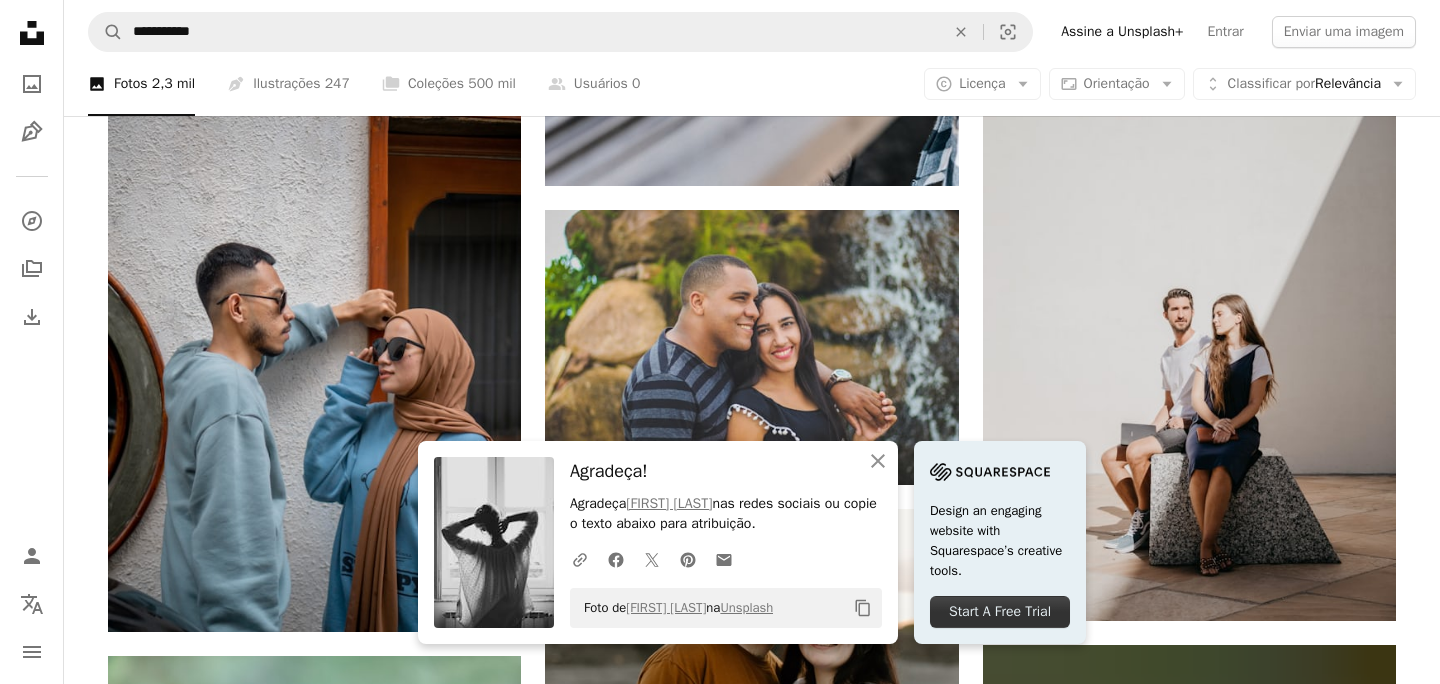 scroll, scrollTop: 38976, scrollLeft: 0, axis: vertical 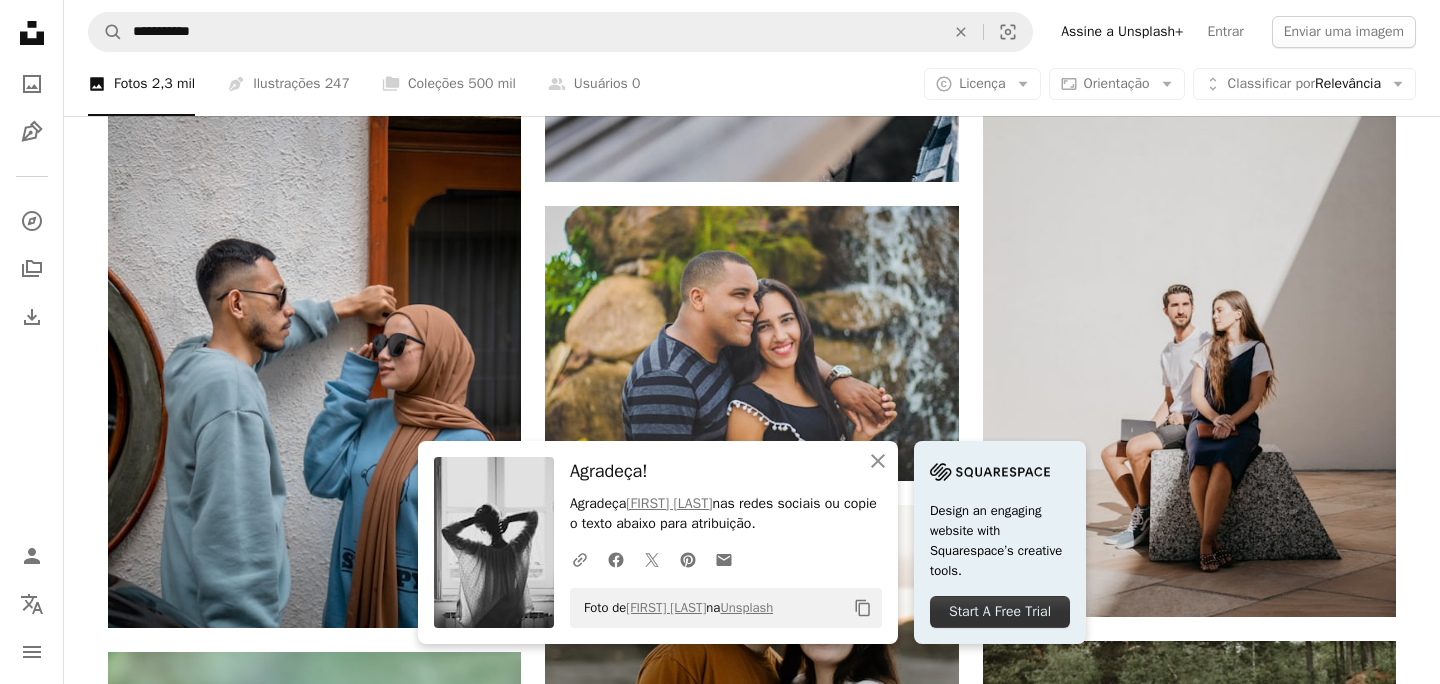 click at bounding box center [494, 542] 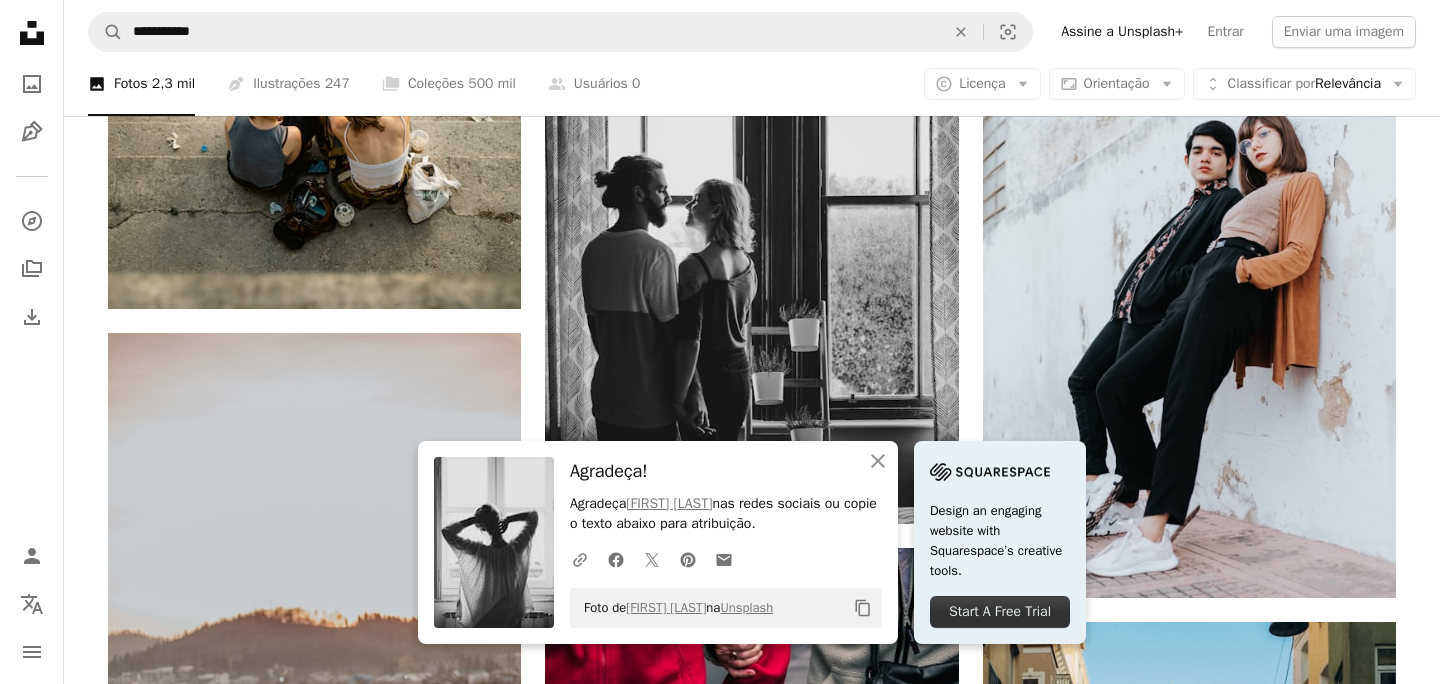 scroll, scrollTop: 37706, scrollLeft: 0, axis: vertical 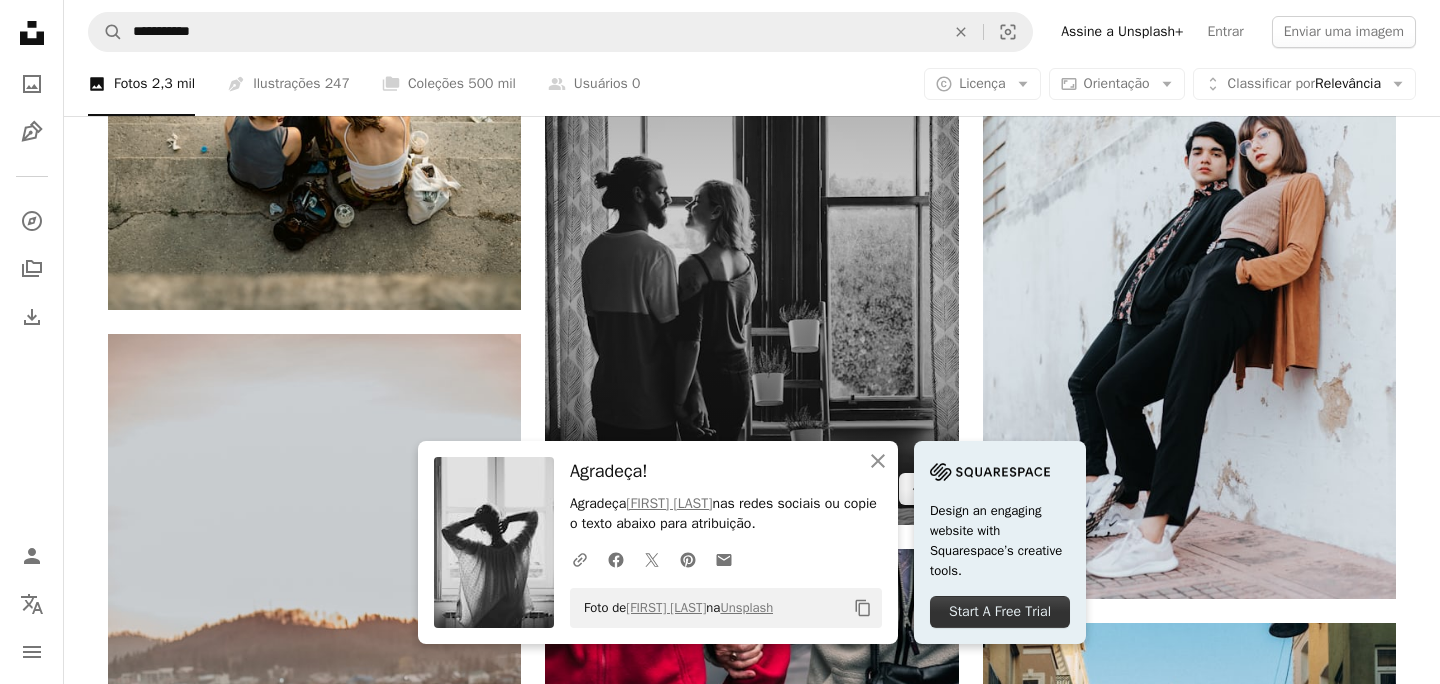 click at bounding box center (751, 249) 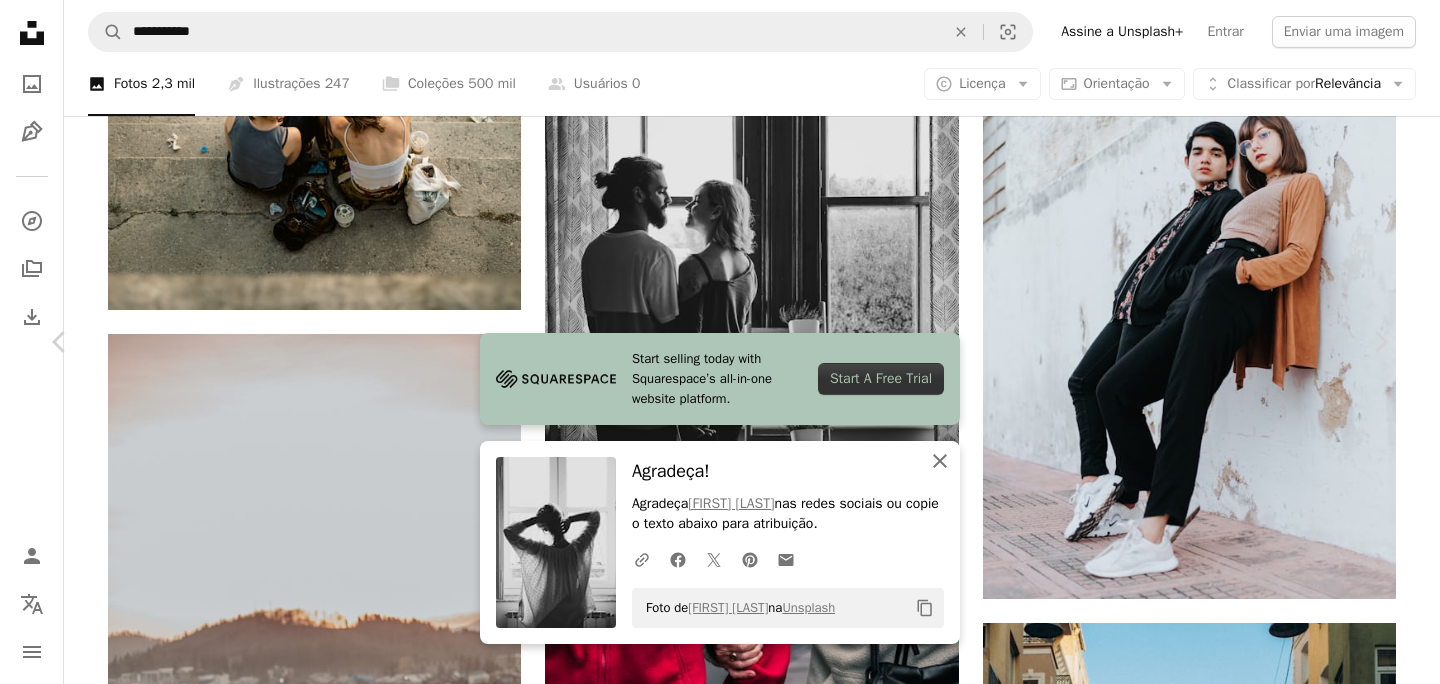 click on "An X shape Fechar" at bounding box center [940, 461] 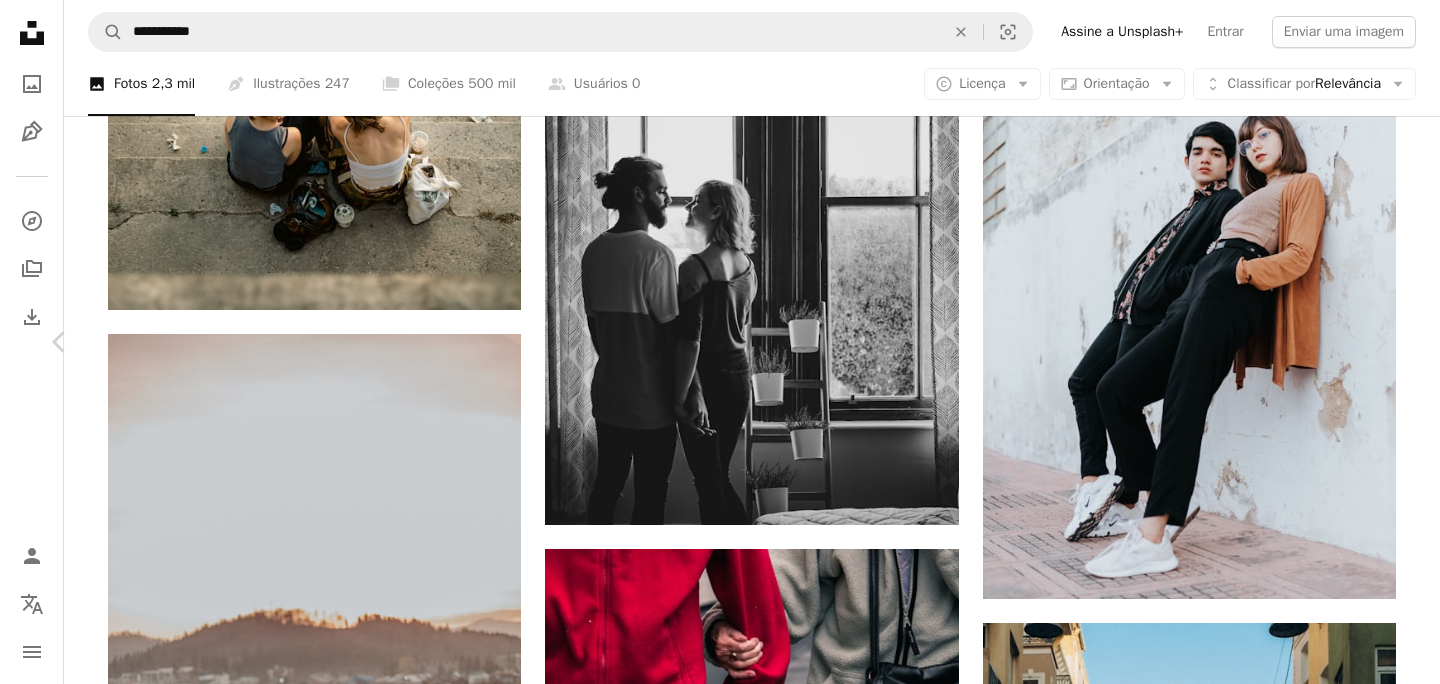 click at bounding box center (858, 5049) 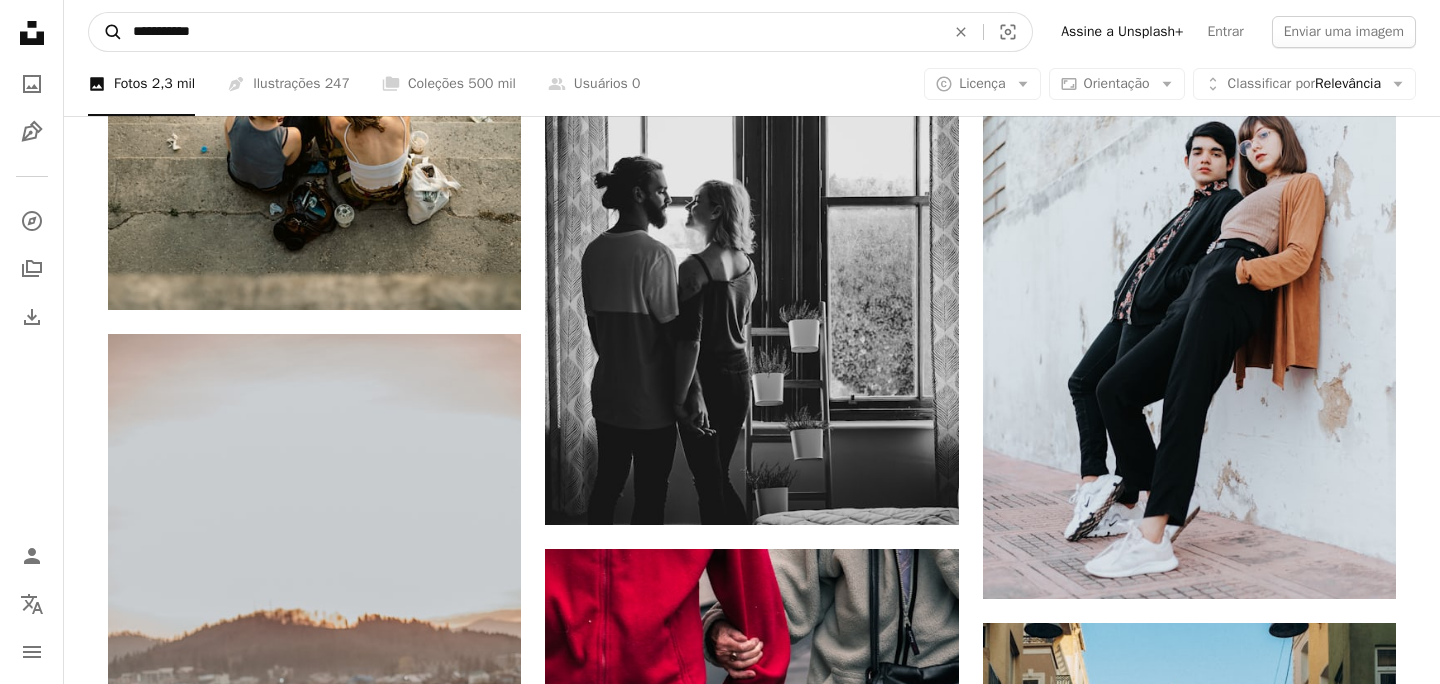 drag, startPoint x: 242, startPoint y: 36, endPoint x: 116, endPoint y: 33, distance: 126.035706 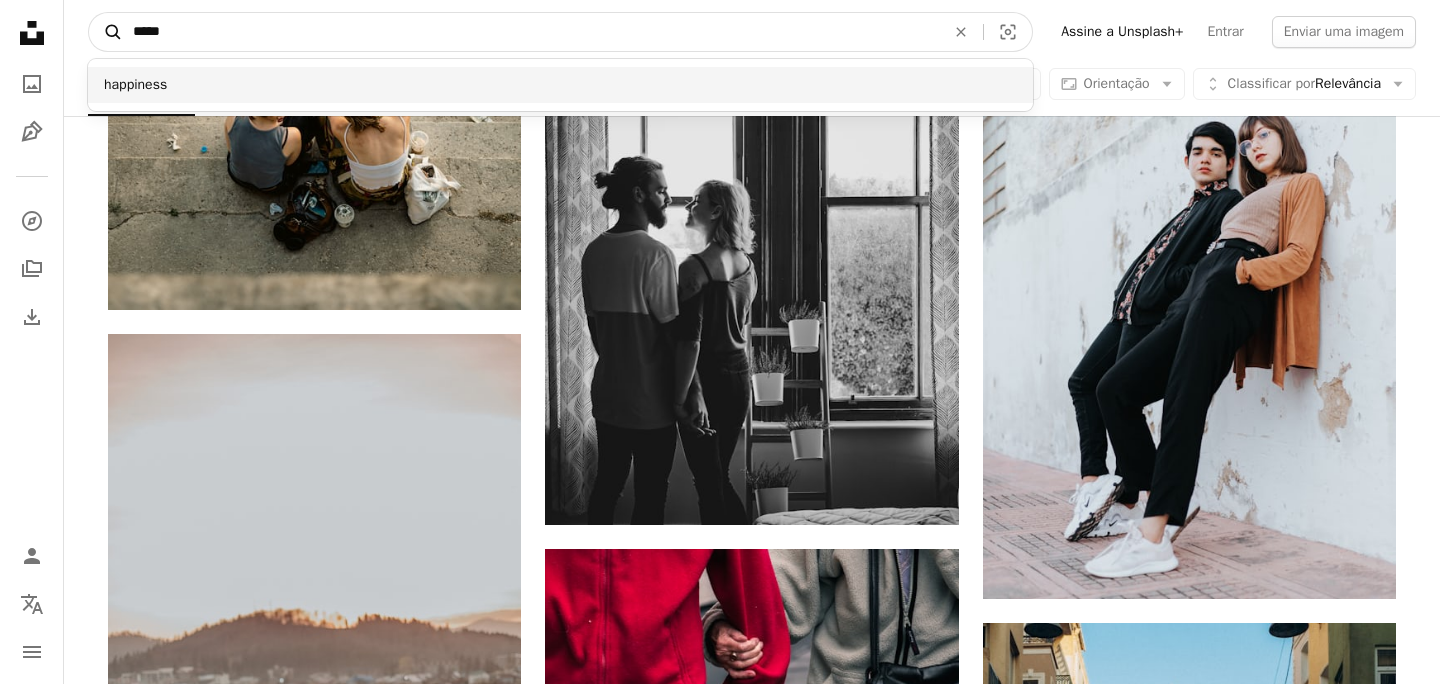 type on "*****" 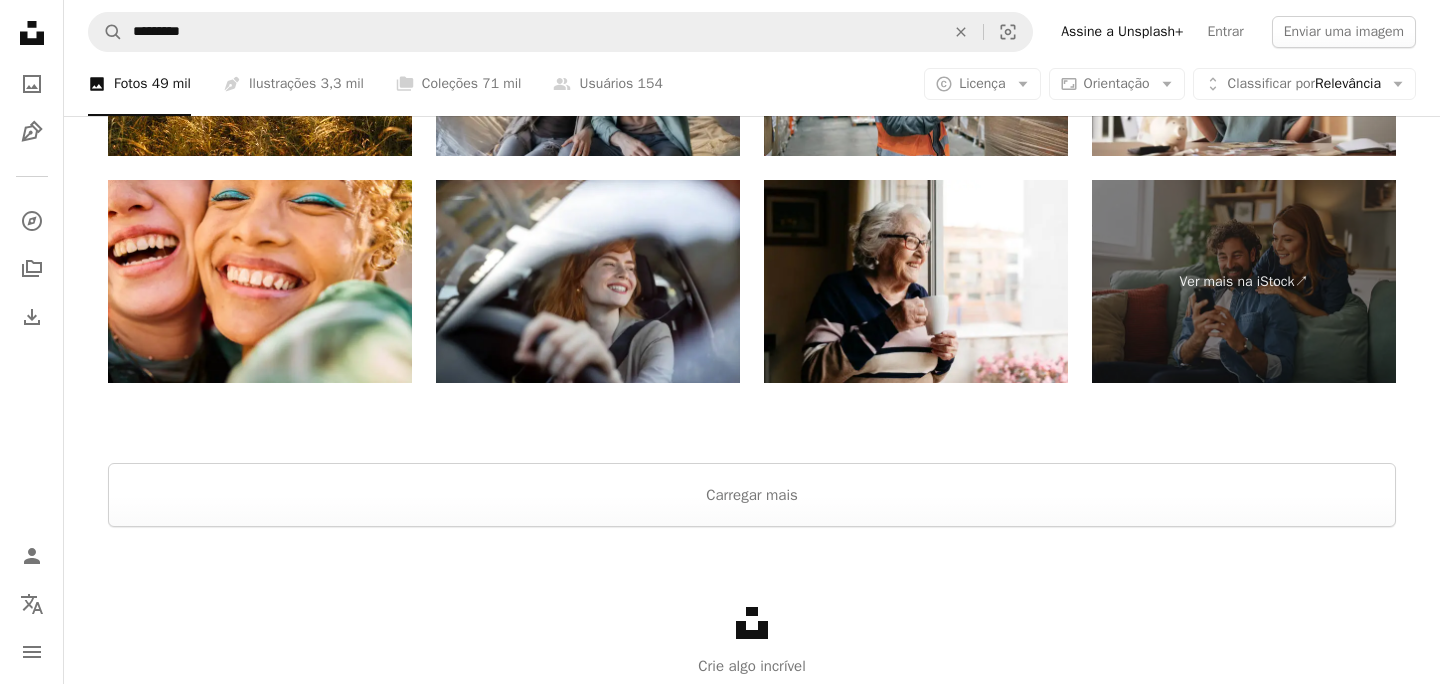 scroll, scrollTop: 3327, scrollLeft: 0, axis: vertical 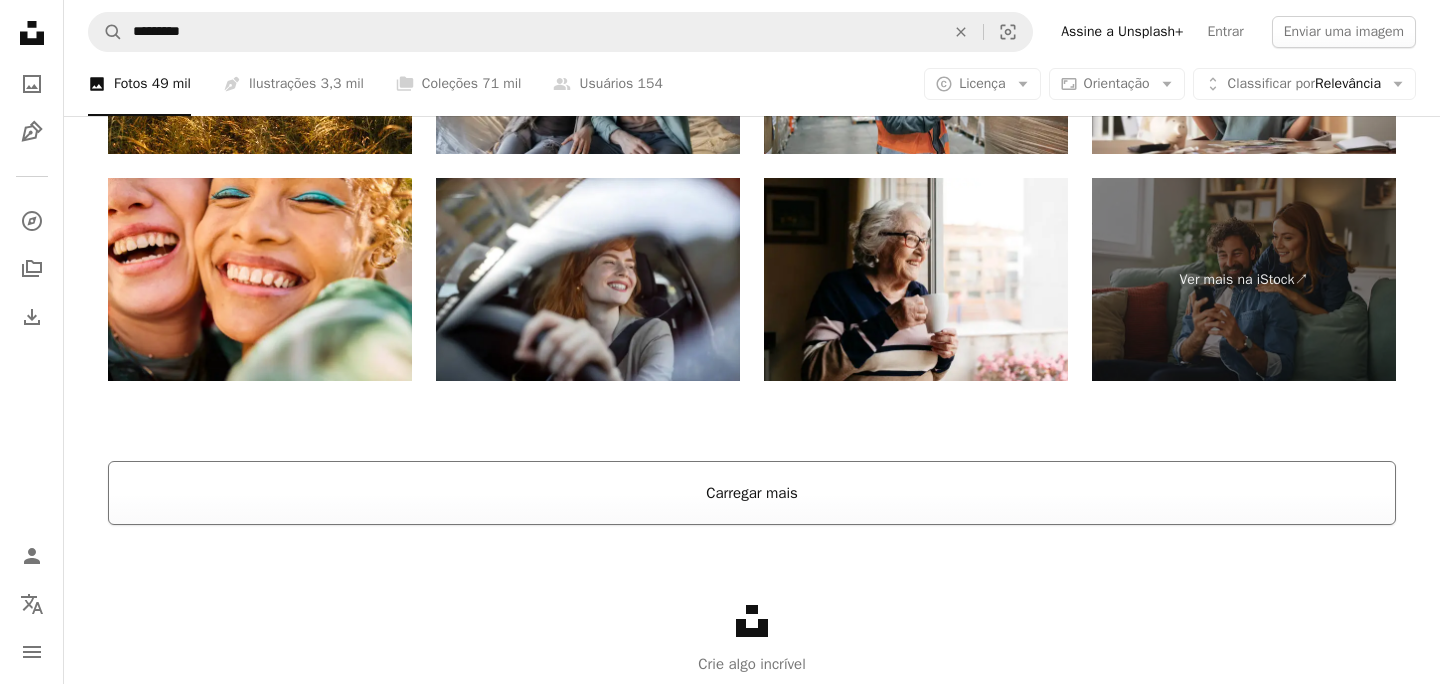 click on "Carregar mais" at bounding box center [752, 493] 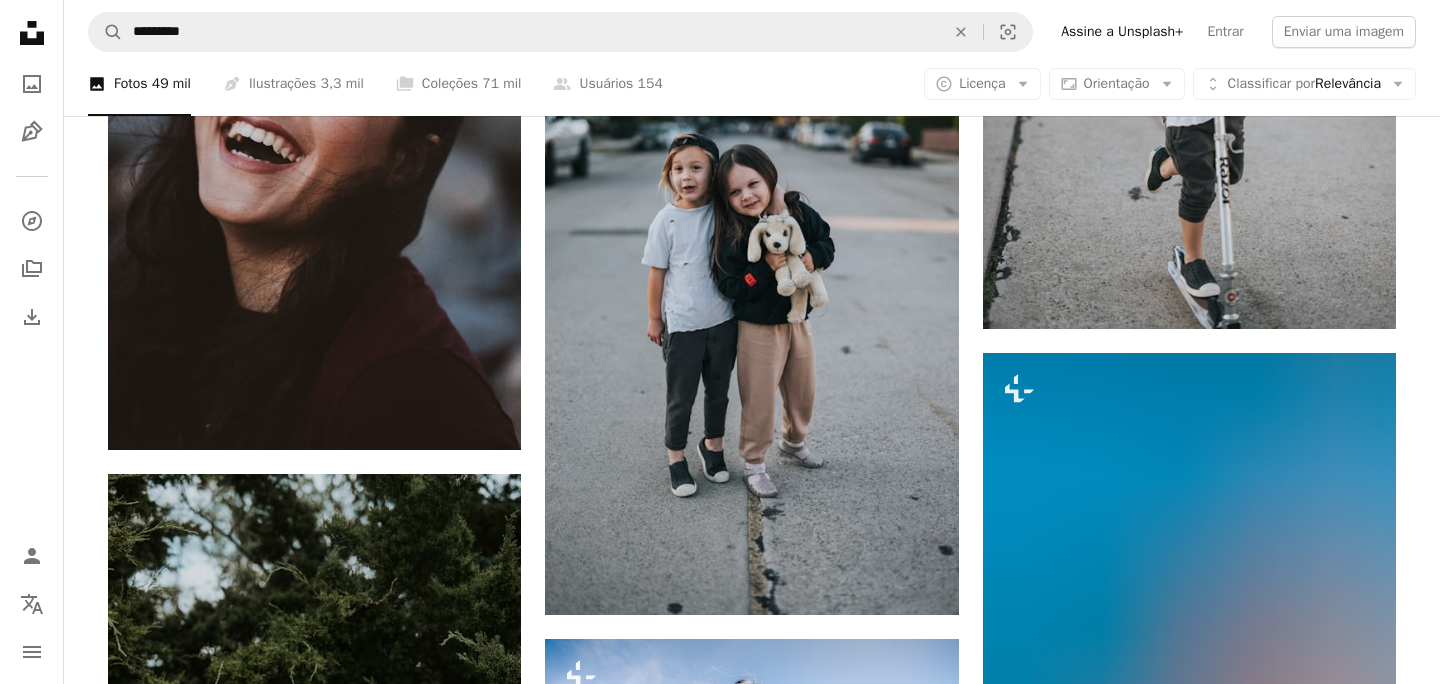scroll, scrollTop: 29675, scrollLeft: 0, axis: vertical 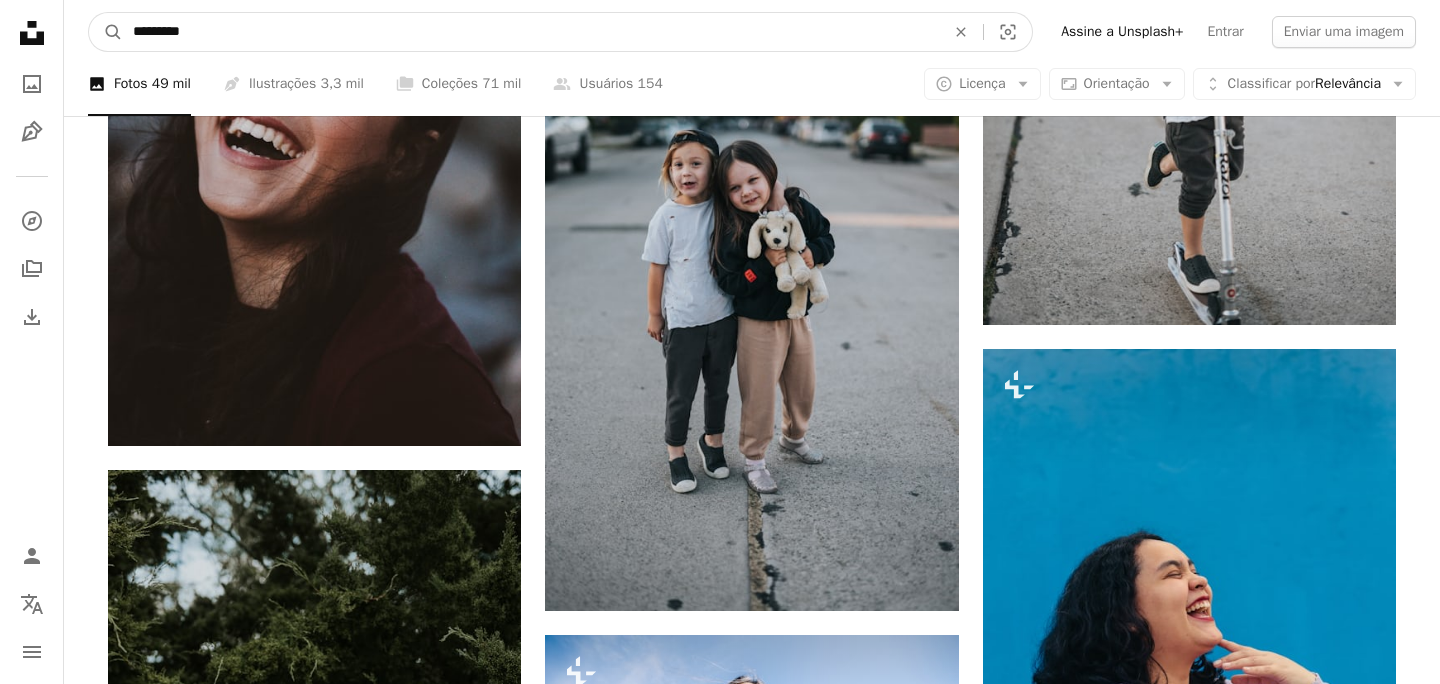 click on "*********" at bounding box center [531, 32] 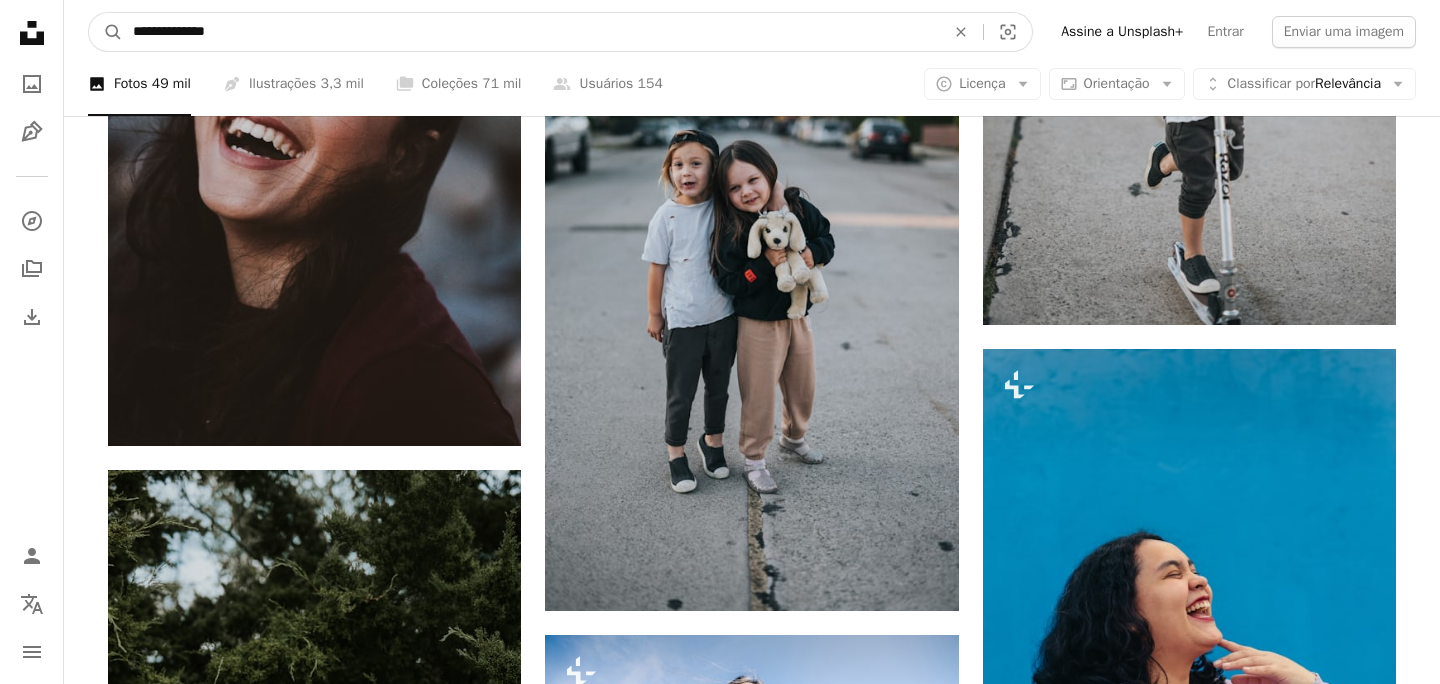 type on "**********" 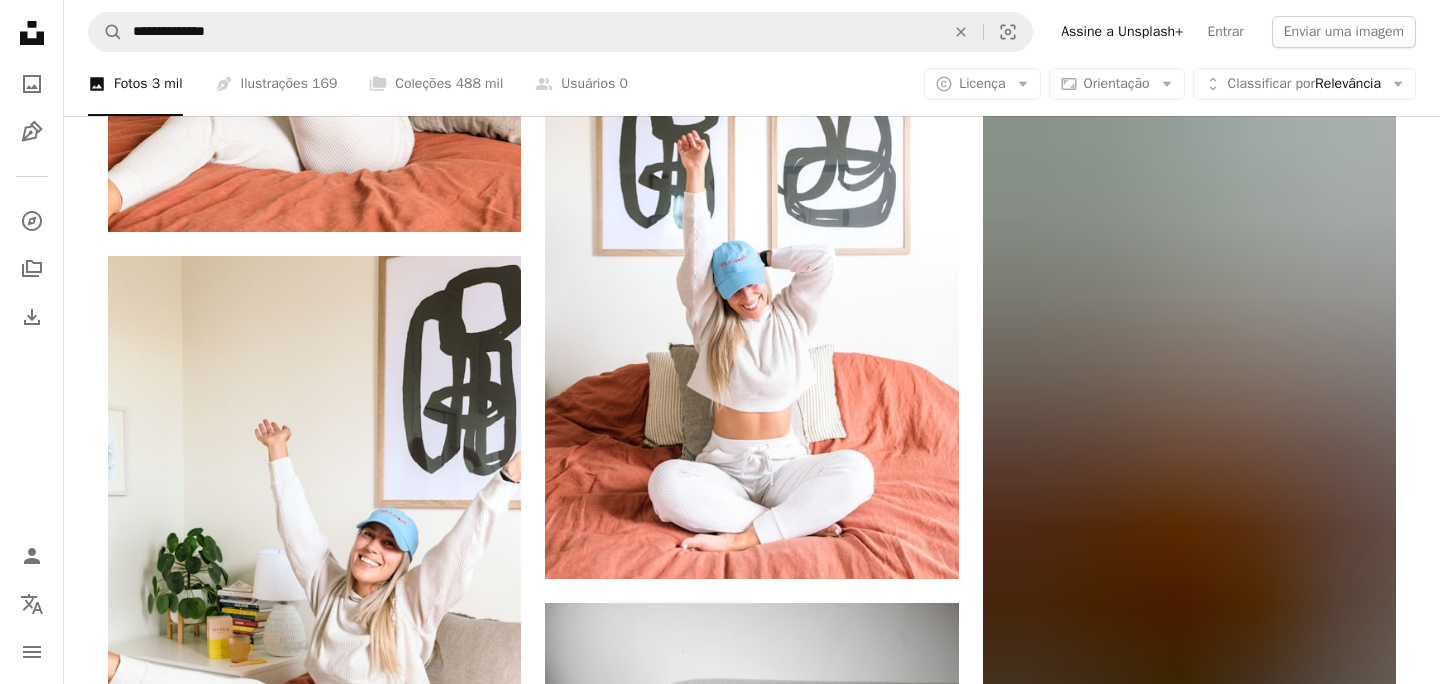 scroll, scrollTop: 2245, scrollLeft: 0, axis: vertical 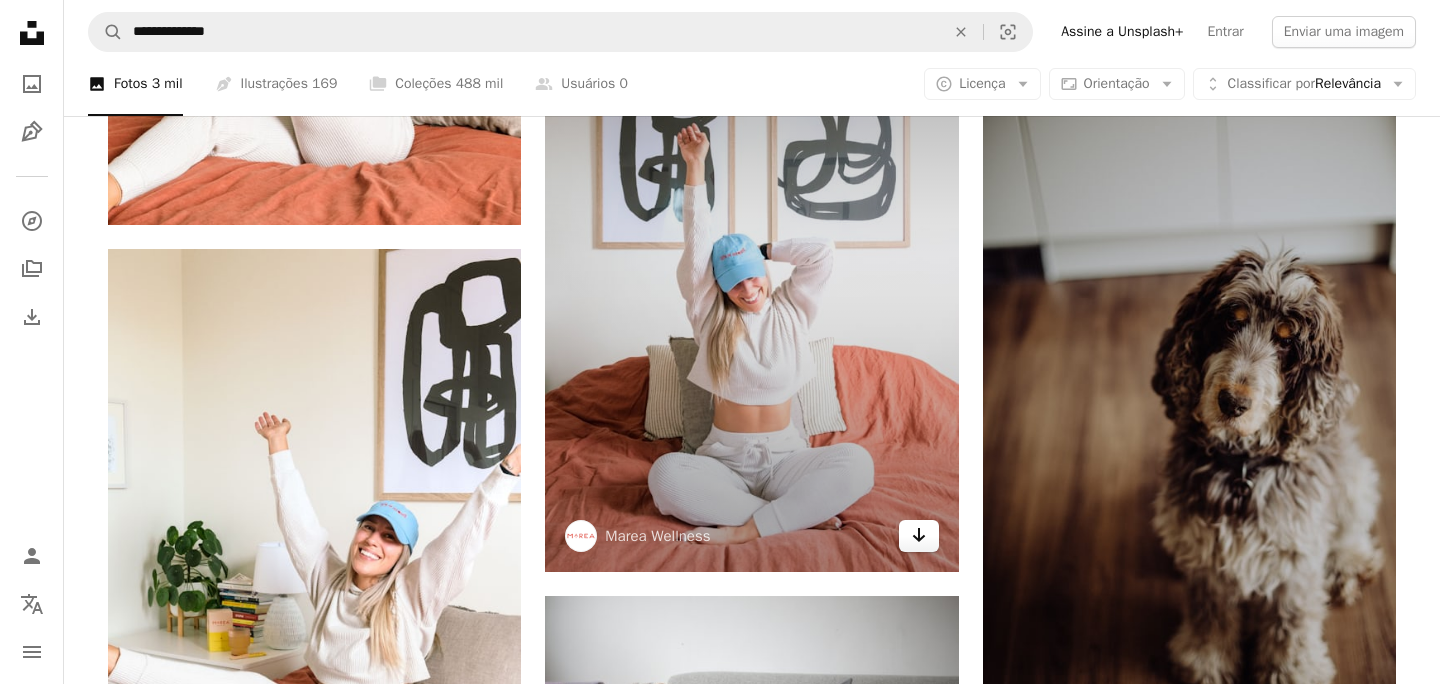 click on "Arrow pointing down" 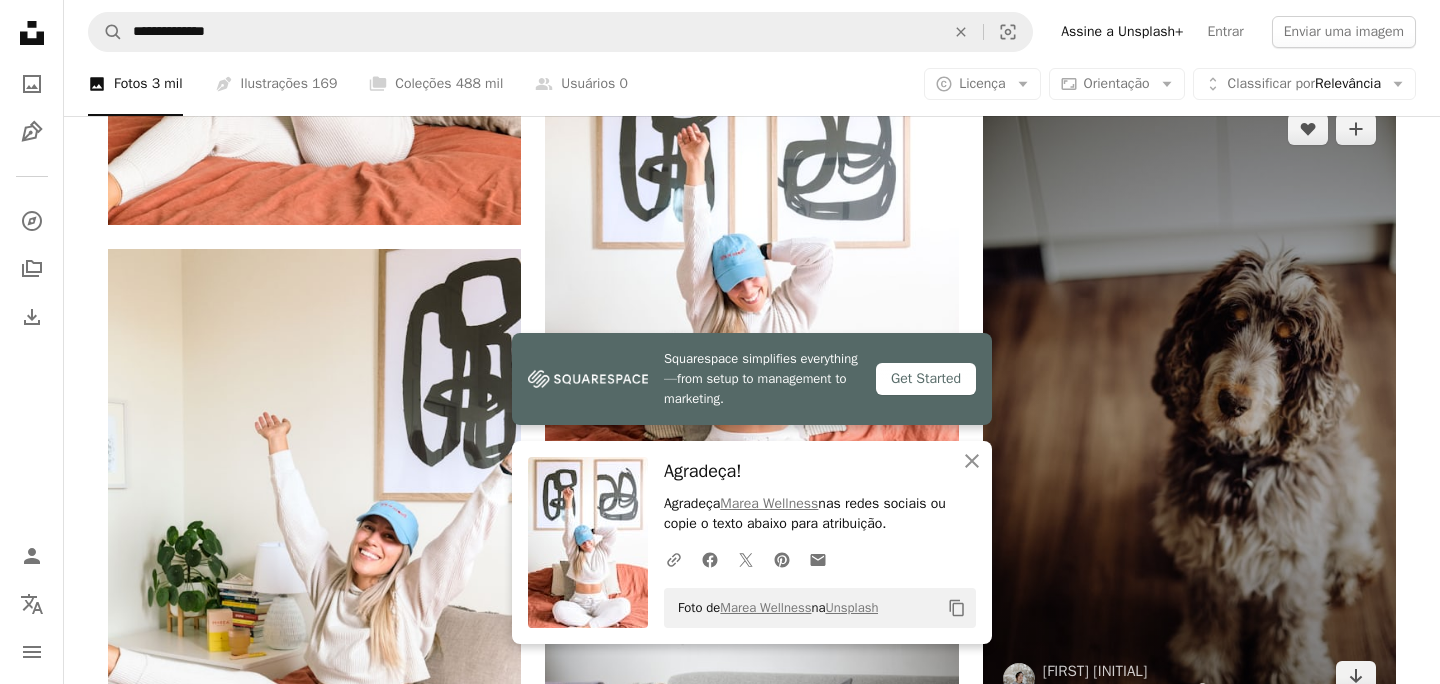 click at bounding box center (1189, 403) 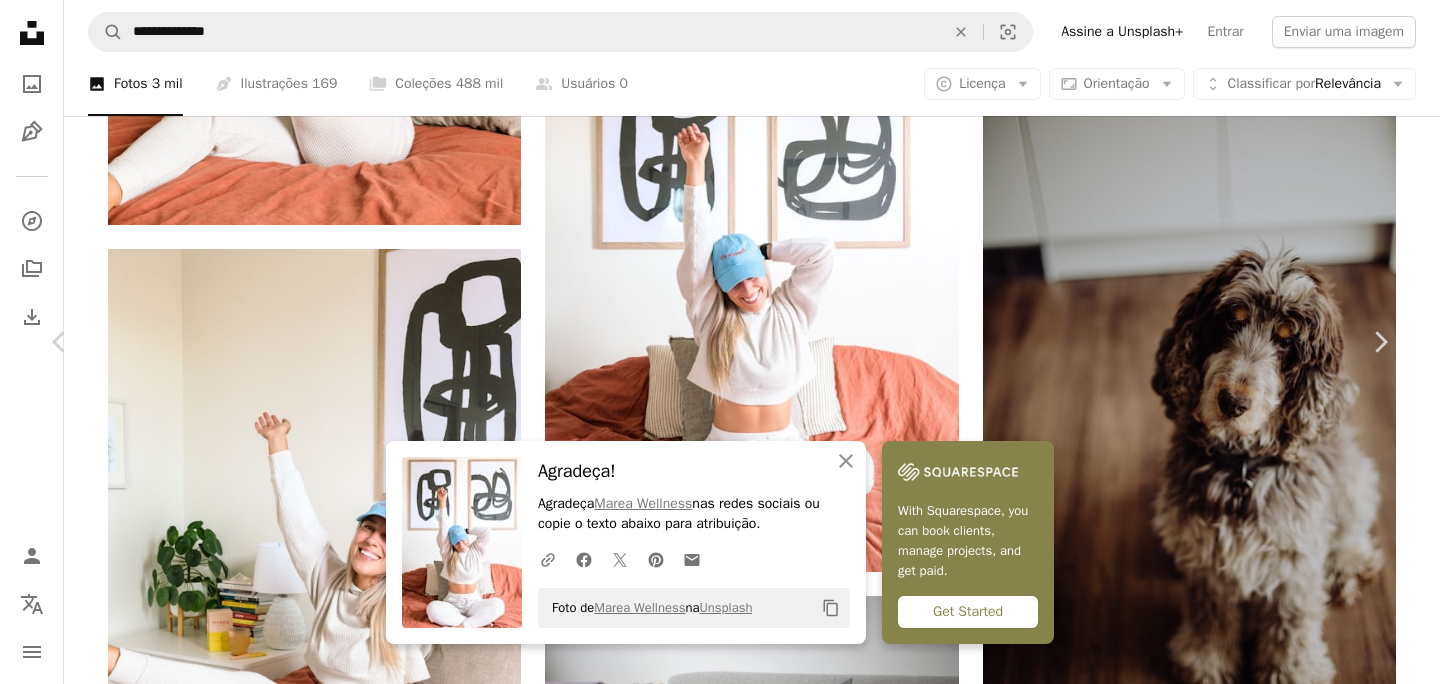 click on "An X shape" at bounding box center [20, 20] 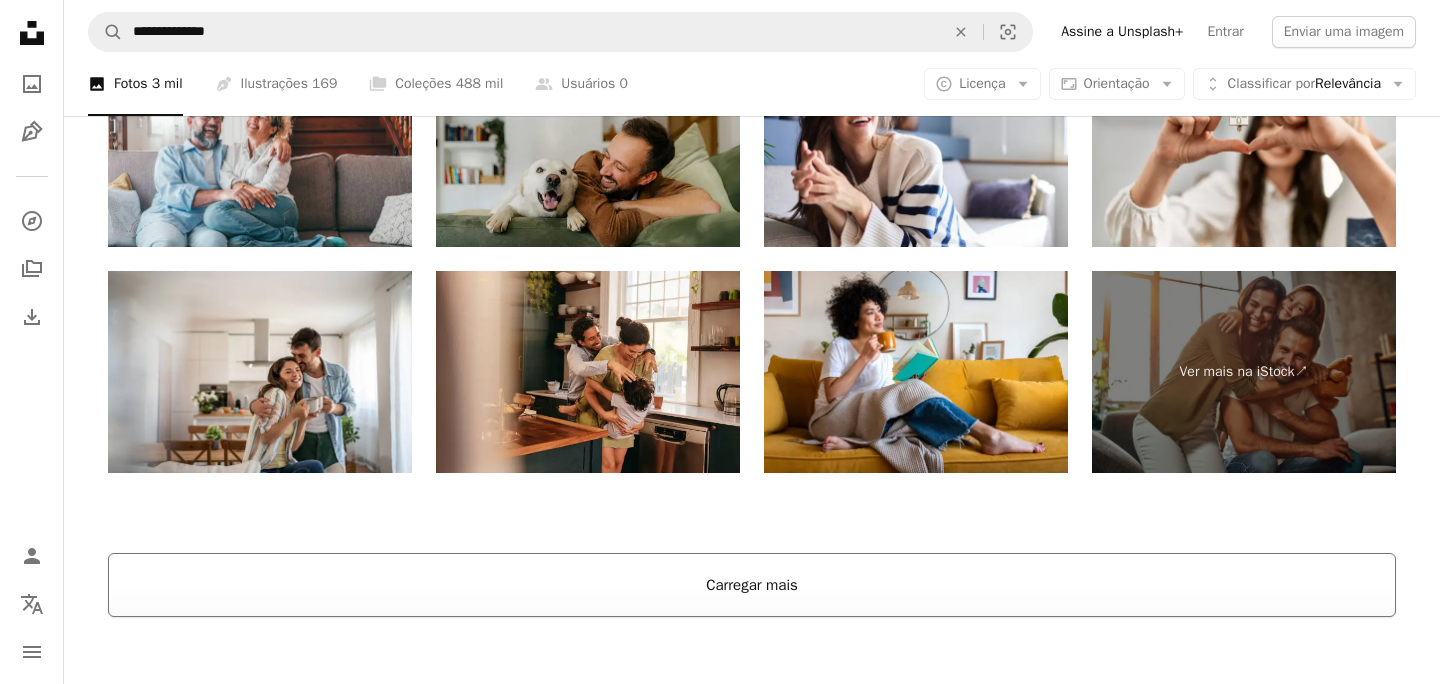 click on "Carregar mais" at bounding box center (752, 585) 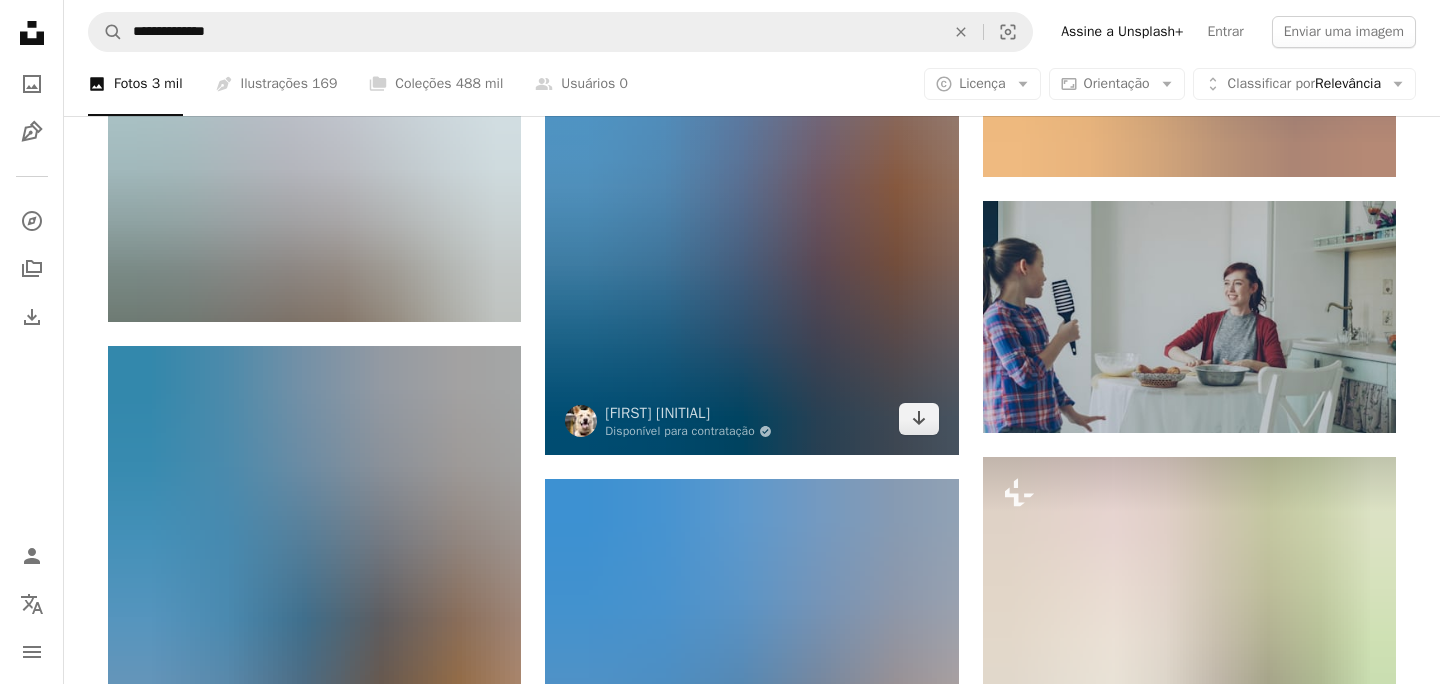 scroll, scrollTop: 54272, scrollLeft: 0, axis: vertical 